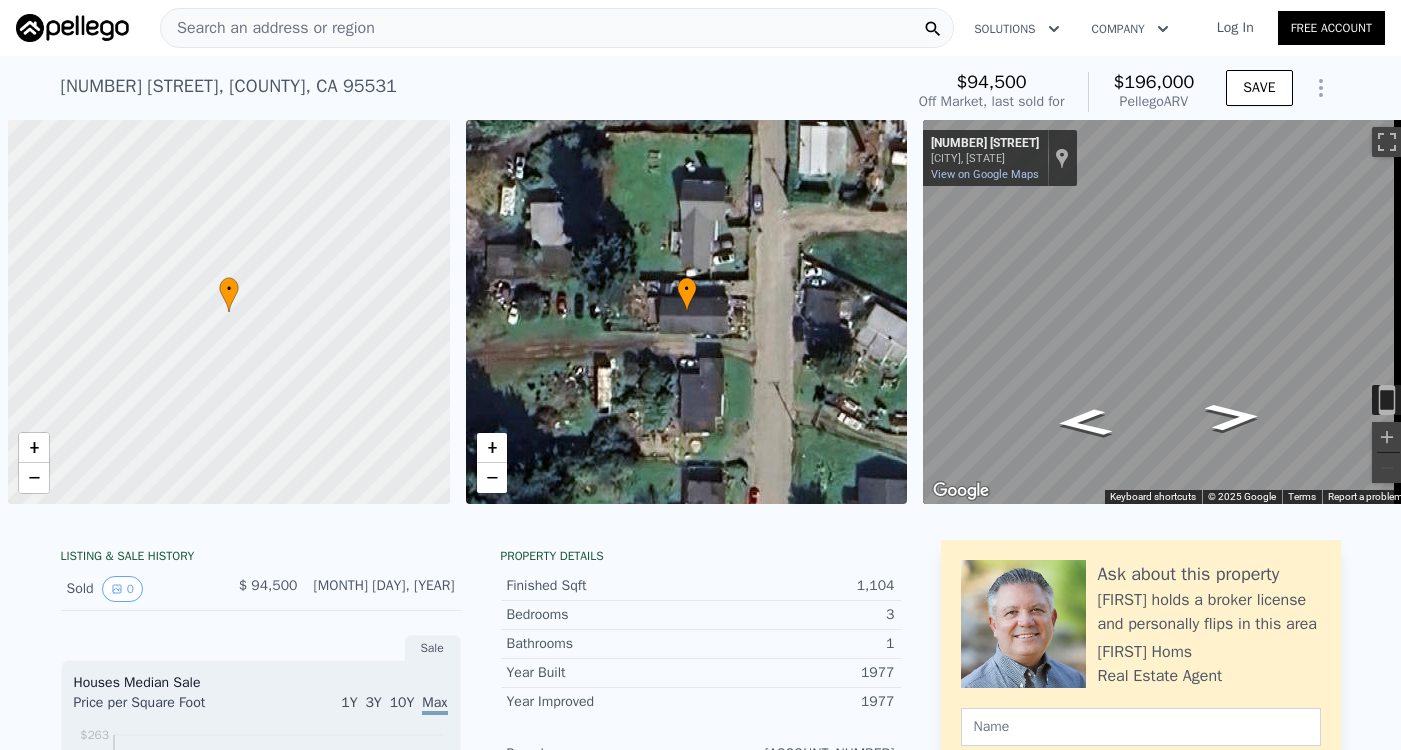 click on "Search an address or region" at bounding box center [268, 28] 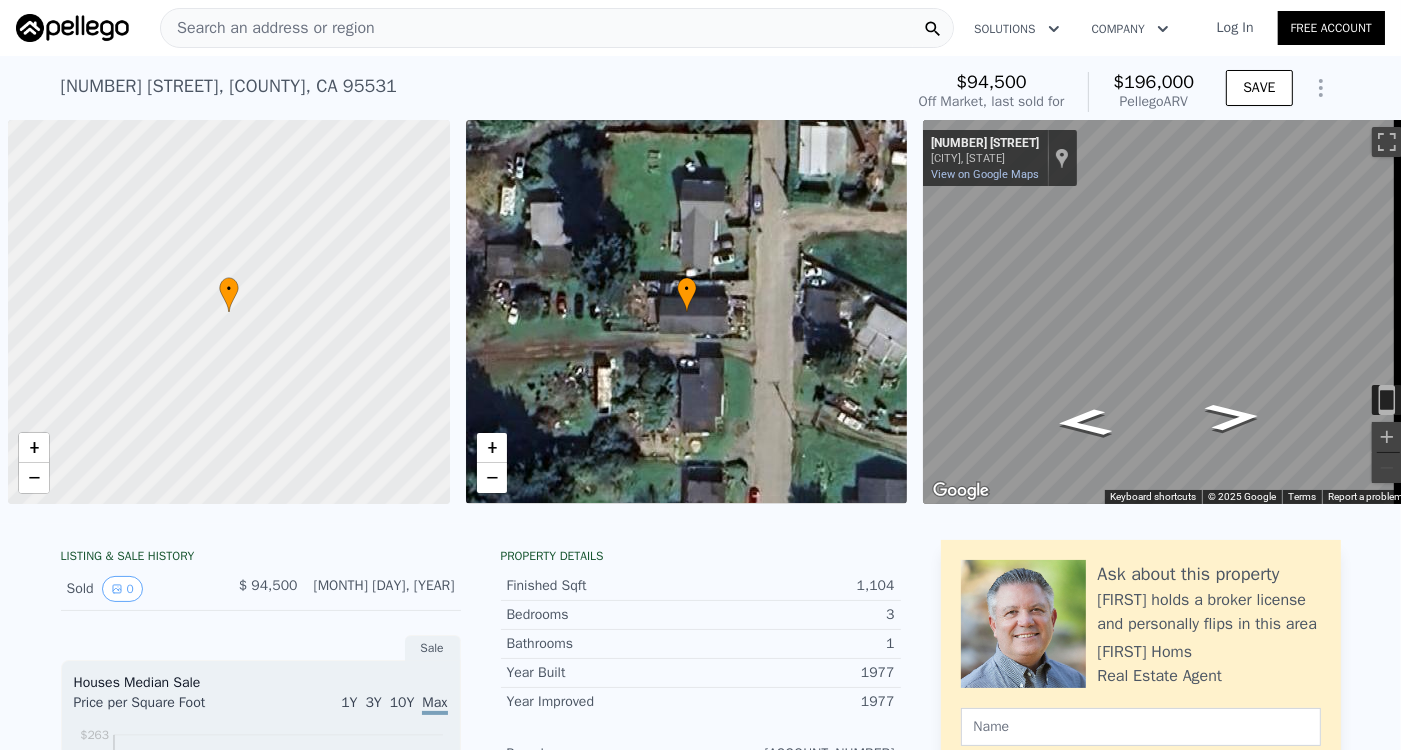 scroll, scrollTop: 0, scrollLeft: 8, axis: horizontal 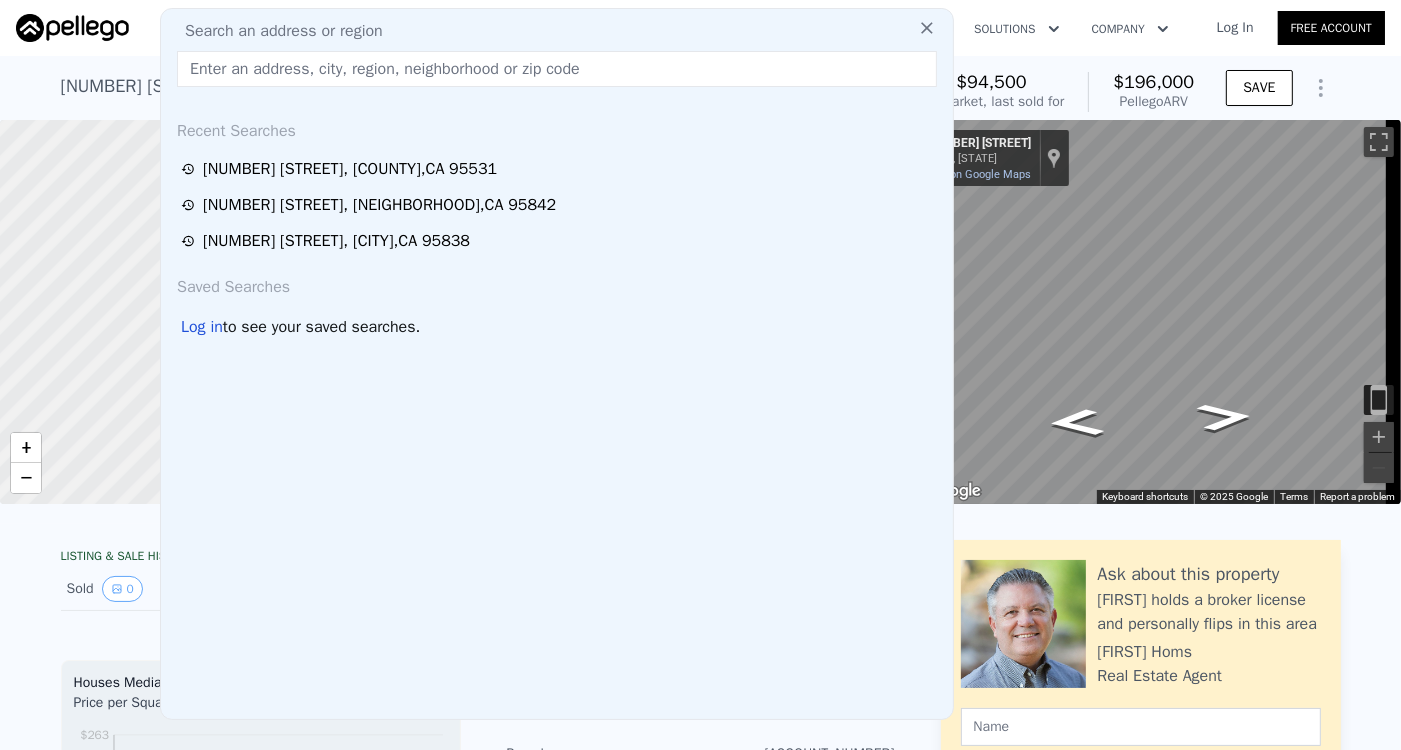 paste on "117 Commercial St, Princeton, CA 95970" 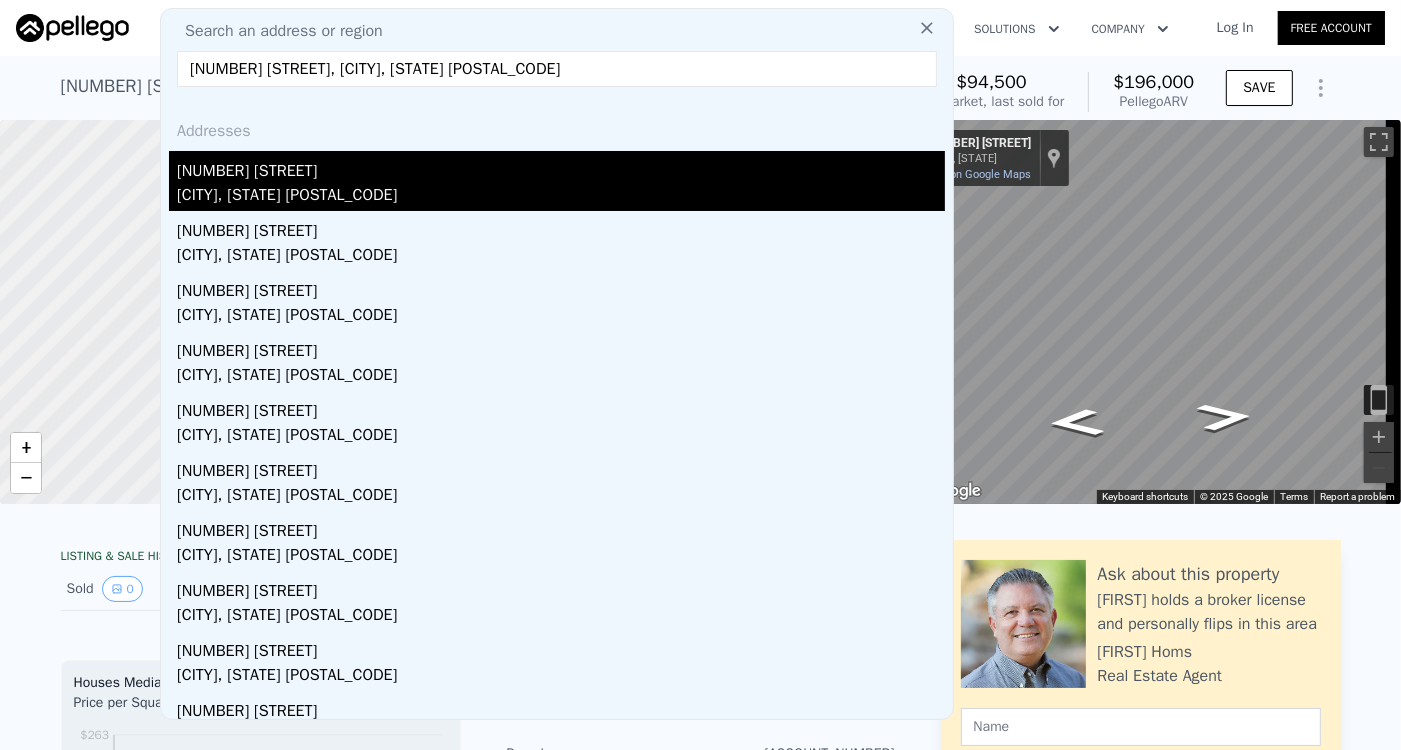 type on "117 Commercial St, Princeton, CA 95970" 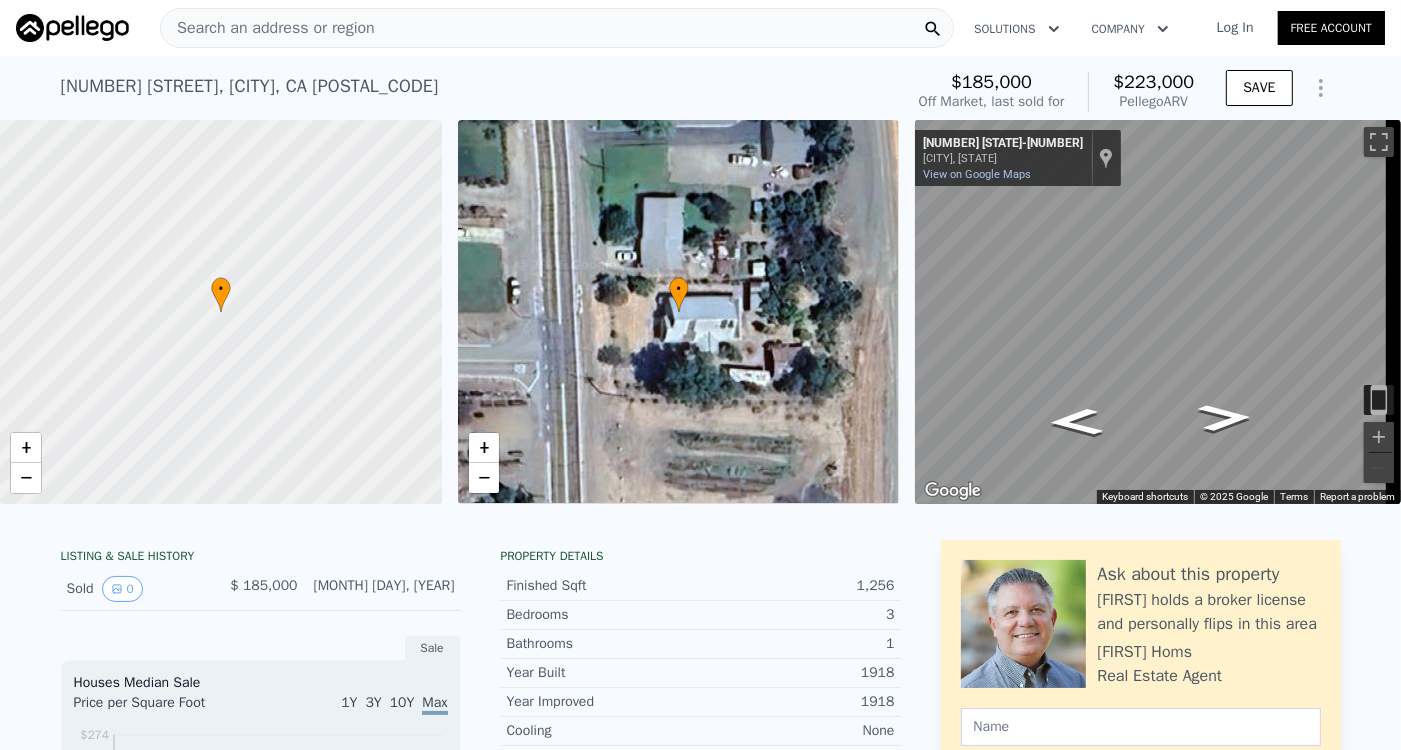 type on "1" 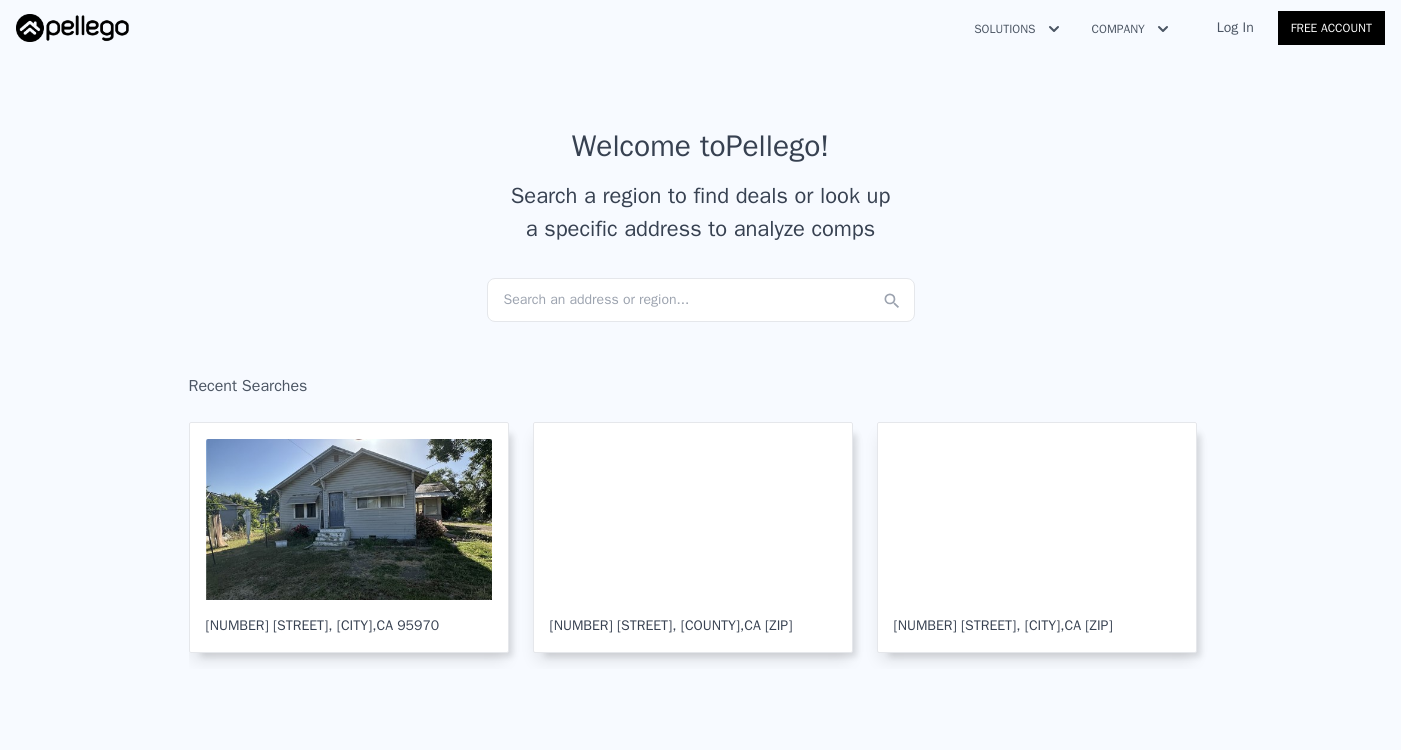 scroll, scrollTop: 0, scrollLeft: 0, axis: both 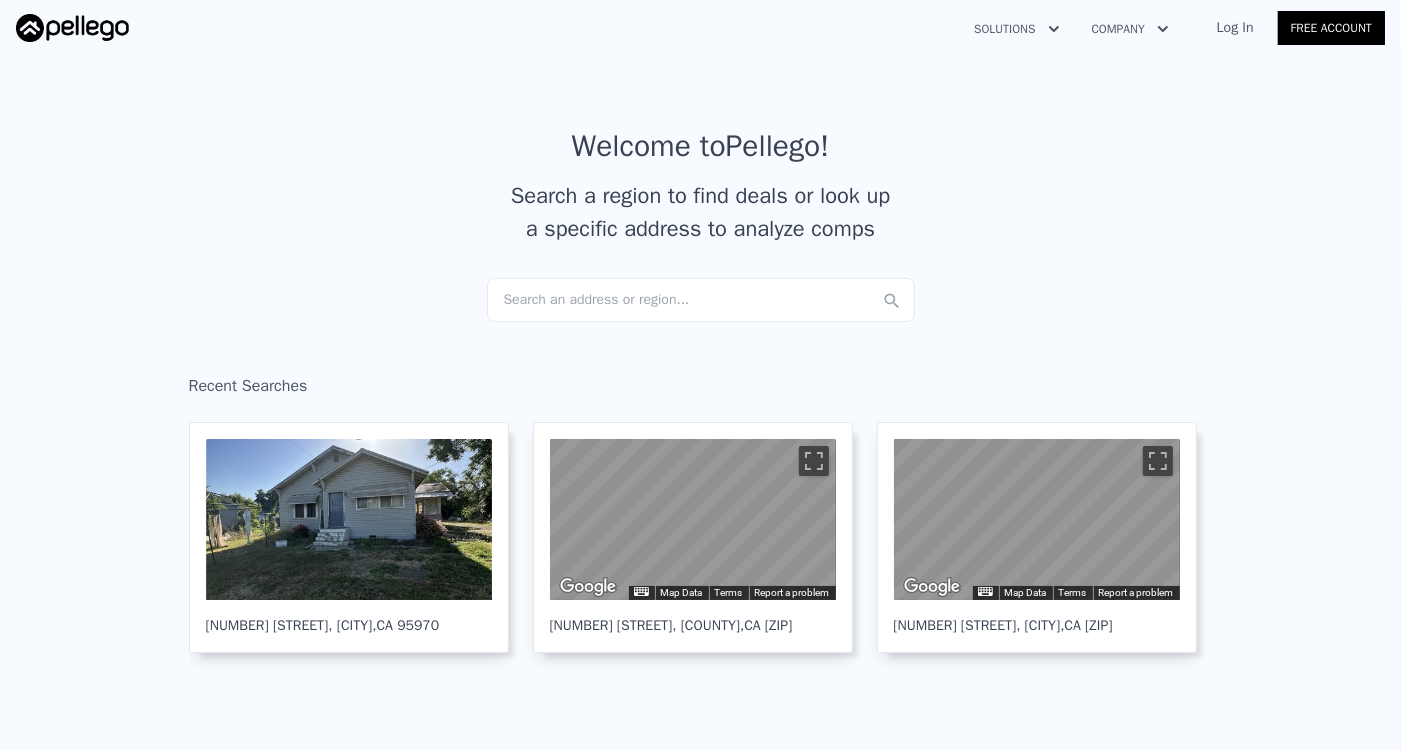 click on "Search an address or region..." at bounding box center [701, 300] 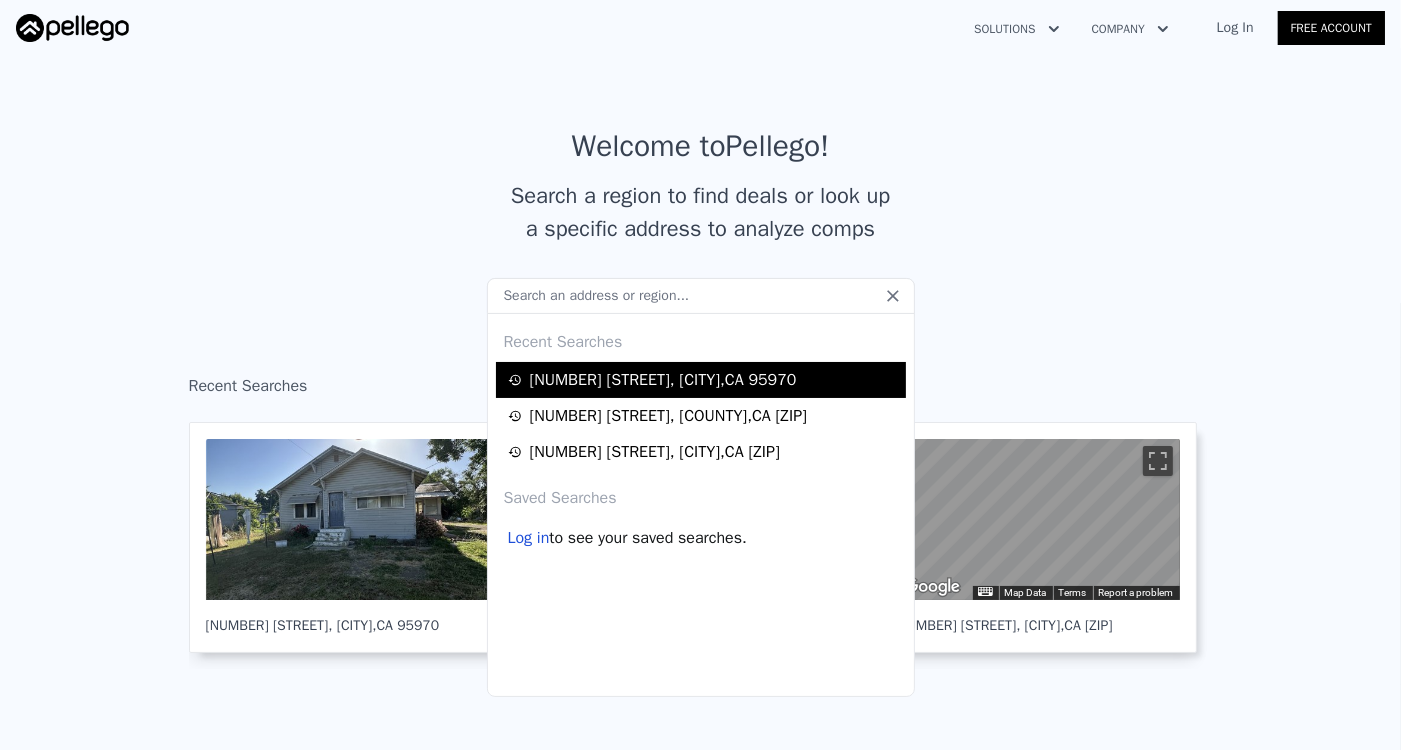 click on "[NUMBER] [STREET] ,   [CITY] ,  [STATE]   [ZIP]" at bounding box center (663, 380) 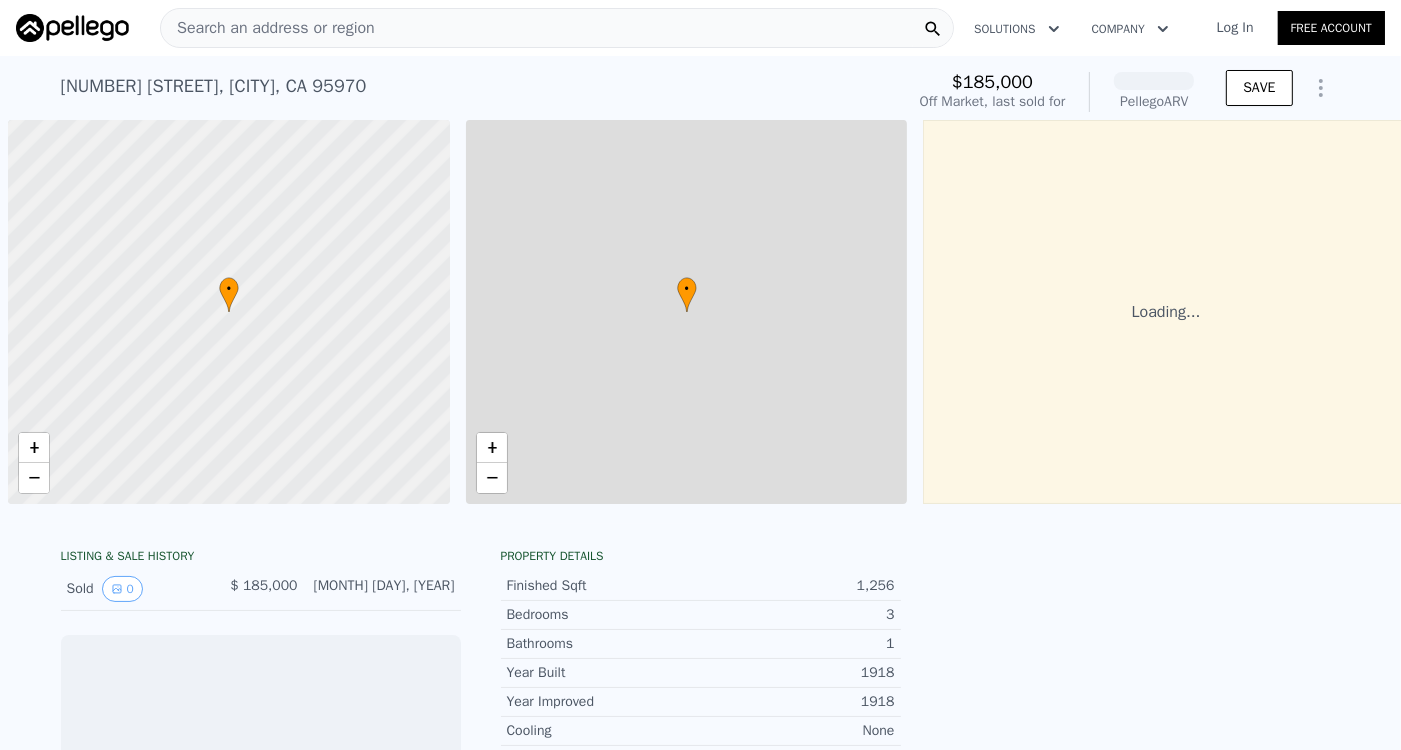 scroll, scrollTop: 0, scrollLeft: 8, axis: horizontal 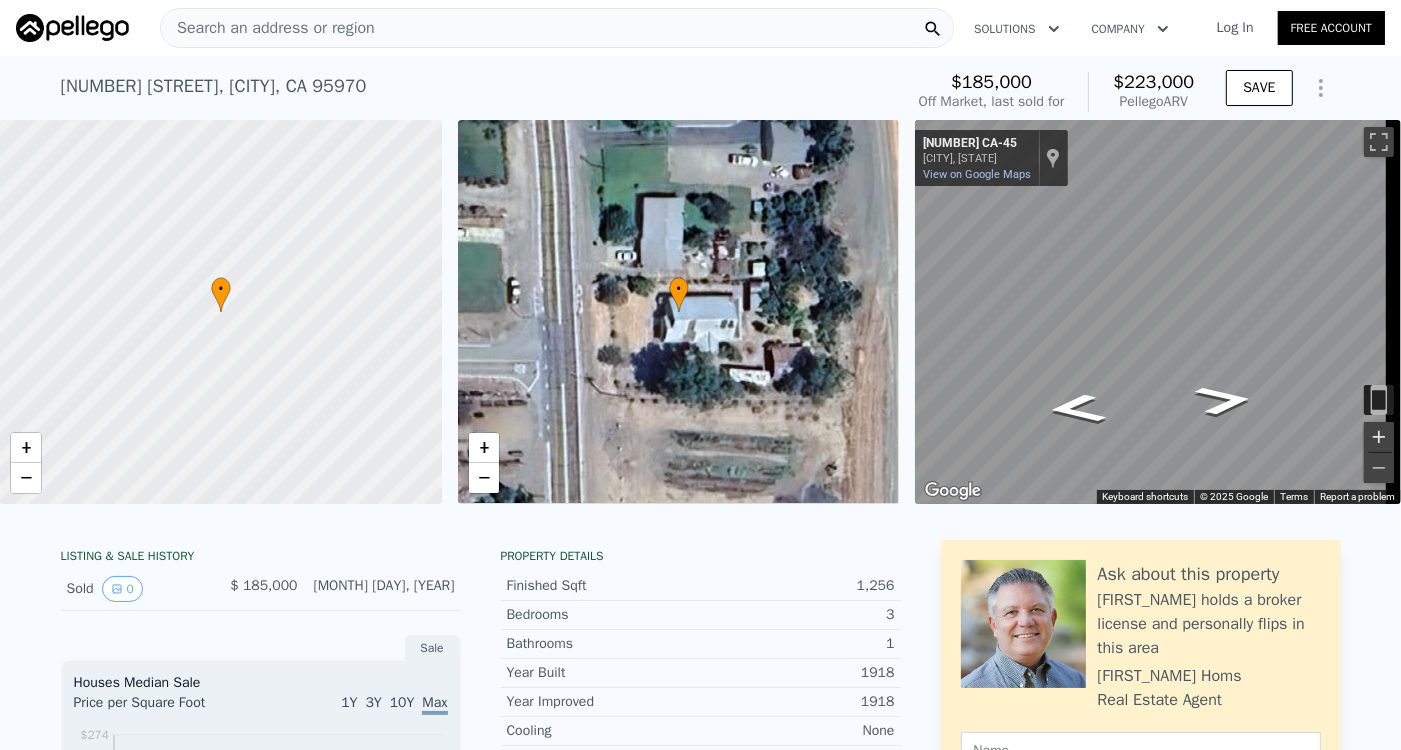 click at bounding box center (1379, 437) 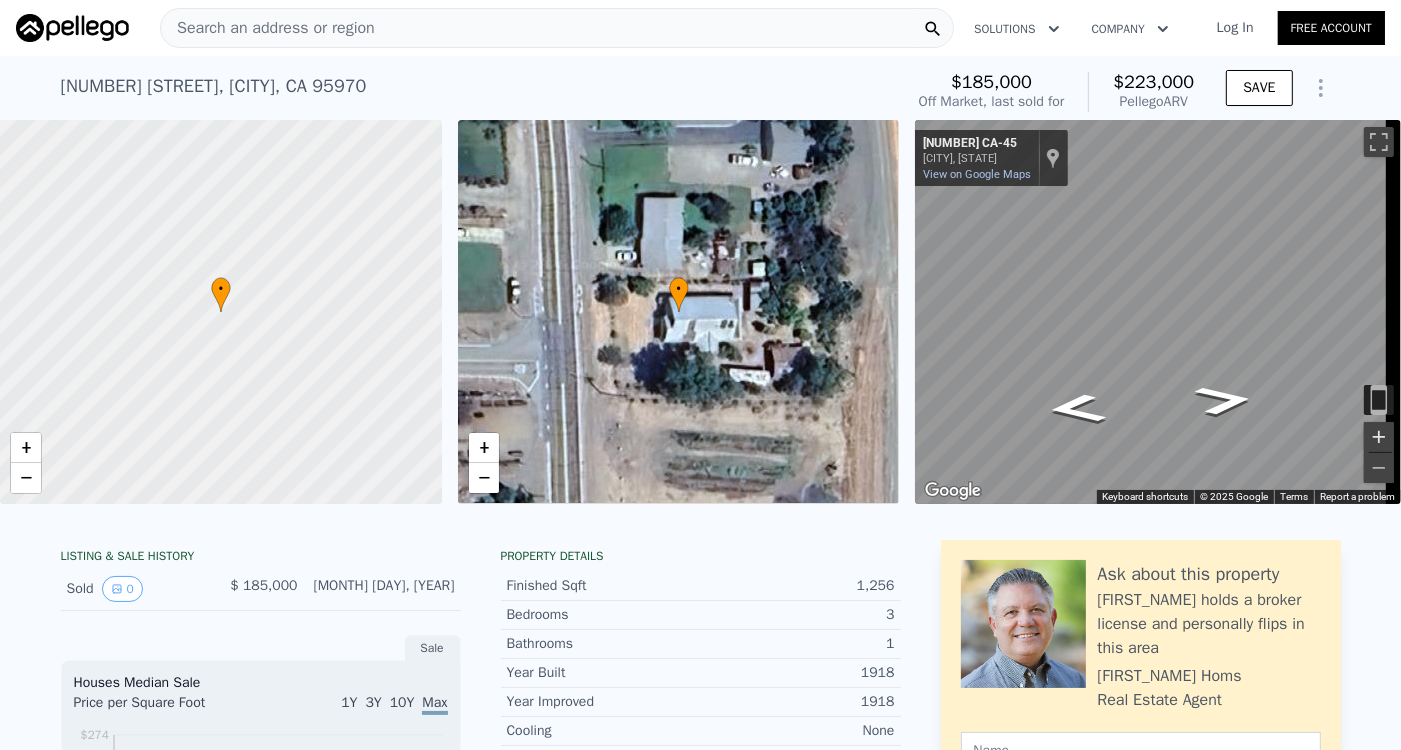 click at bounding box center [1379, 437] 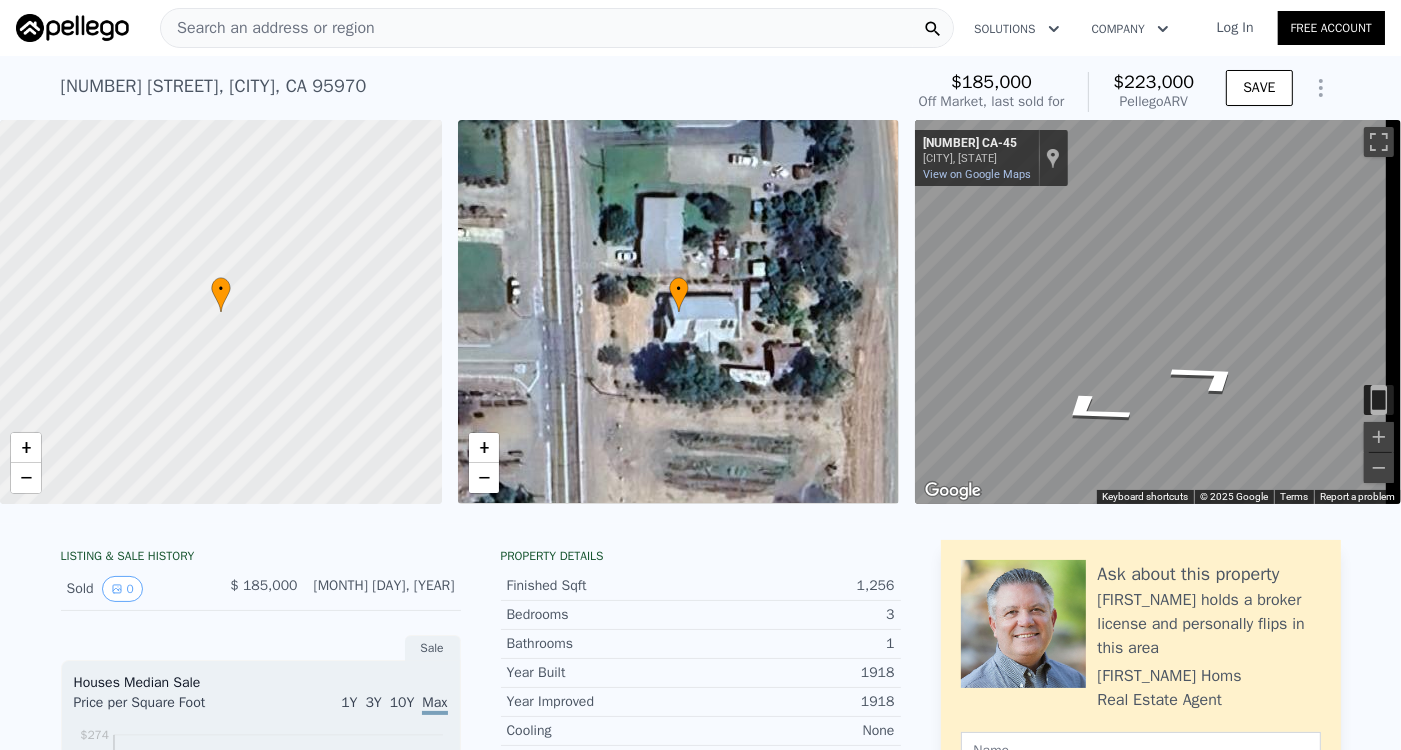 click on "← Move left → Move right ↑ Move up ↓ Move down + Zoom in - Zoom out             [NUMBER] [STATE_HIGHWAY]   [CITY], [STATE]       [NUMBER] [STATE_HIGHWAY]            View on Google Maps        Custom Imagery                 This image is no longer available Keyboard shortcuts Map Data © 2025 Google © 2025 Google Terms Report a problem" at bounding box center [700, 312] 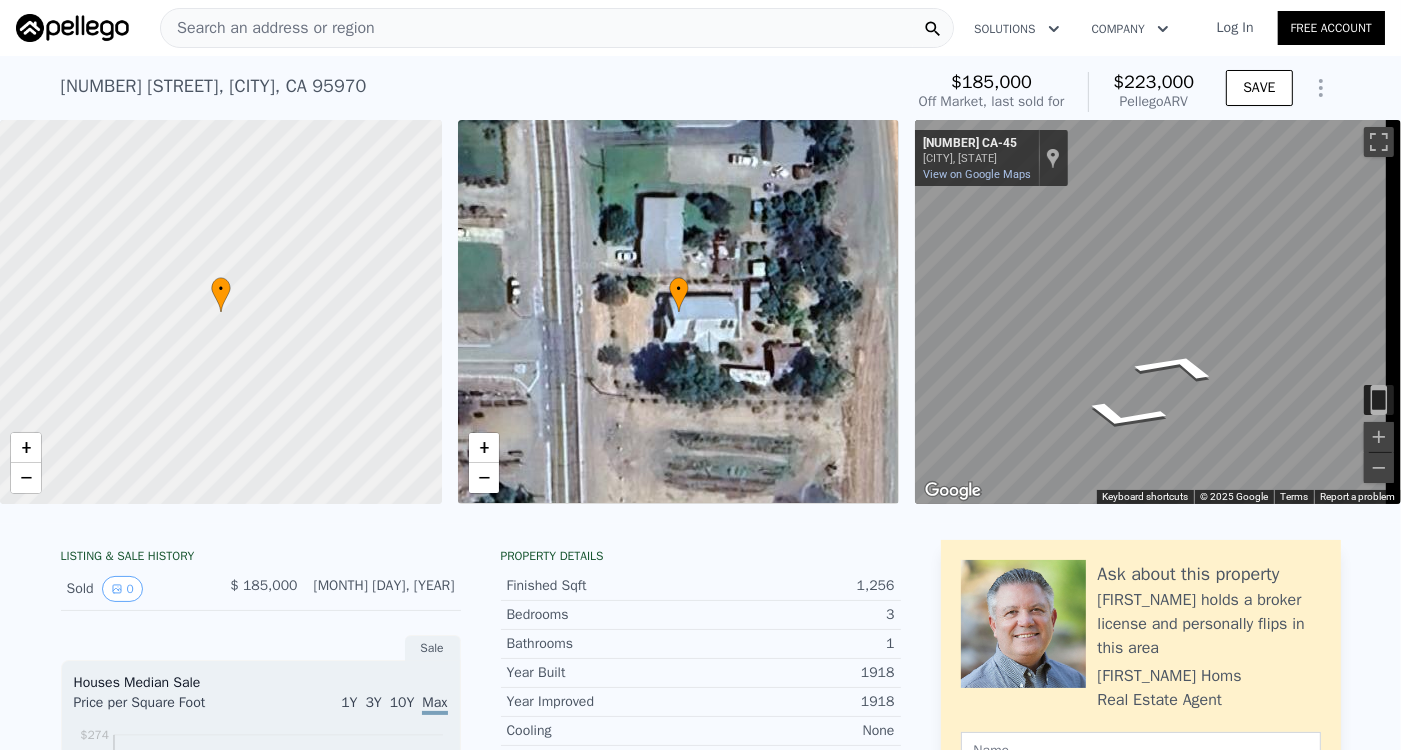 click on "← Move left → Move right ↑ Move up ↓ Move down + Zoom in - Zoom out             [NUMBER] [STATE_HIGHWAY]   [CITY], [STATE]       [NUMBER] [STATE_HIGHWAY]            View on Google Maps        Custom Imagery                 This image is no longer available Keyboard shortcuts Map Data © 2025 Google © 2025 Google Terms Report a problem" at bounding box center (700, 312) 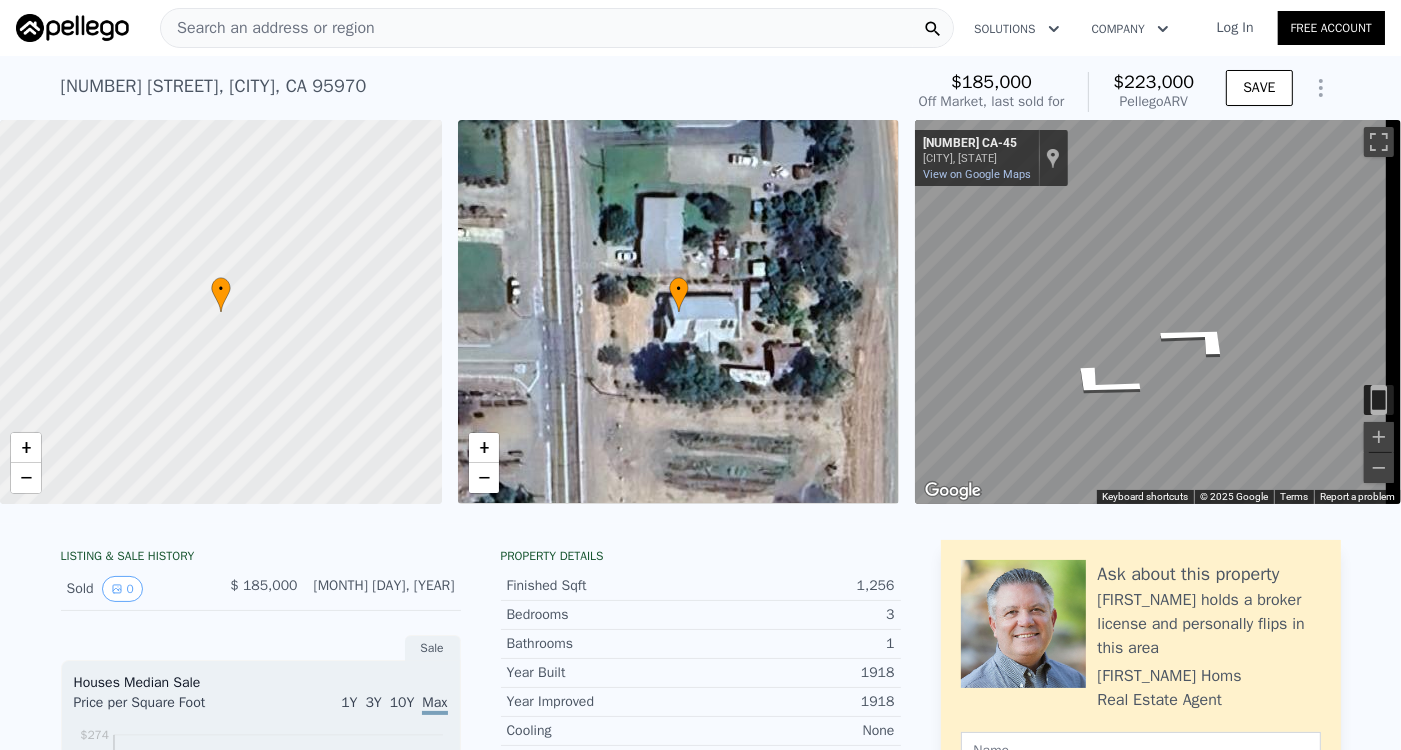 click on "[NUMBER] [STREET] ,   [CITY] ,   [STATE]   [ZIP] Sold [DATE] for  $[PRICE]k (~ARV  $[PRICE]k ) $[PRICE] Off Market, last sold for $[PRICE] [LAST_NAME]  ARV SAVE
•
+ −
•
+ −                 ← Move left → Move right ↑ Move up ↓ Move down + Zoom in - Zoom out             [NUMBER] [STATE_HIGHWAY]   [CITY], [STATE]       [NUMBER] [STATE_HIGHWAY]            View on Google Maps        Custom Imagery                 This image is no longer available Keyboard shortcuts Map Data © 2025 Google © 2025 Google Terms Report a problem   LISTING & SALE HISTORY Sold 0 $ [PRICE] [DATE] Sale Houses Median Sale Price per Square Foot 1Y 3Y 10Y Max 2002 2005 2007 2009 2011 2013 2015 2018 2020 2022 2024 $57 $82 $107 $132 $157 $182 $207 $232 $274 [COUNTY] Sale Loan history from public records No records available. Estimated Equity 100% equity $[PRICE] Value" at bounding box center (700, 375) 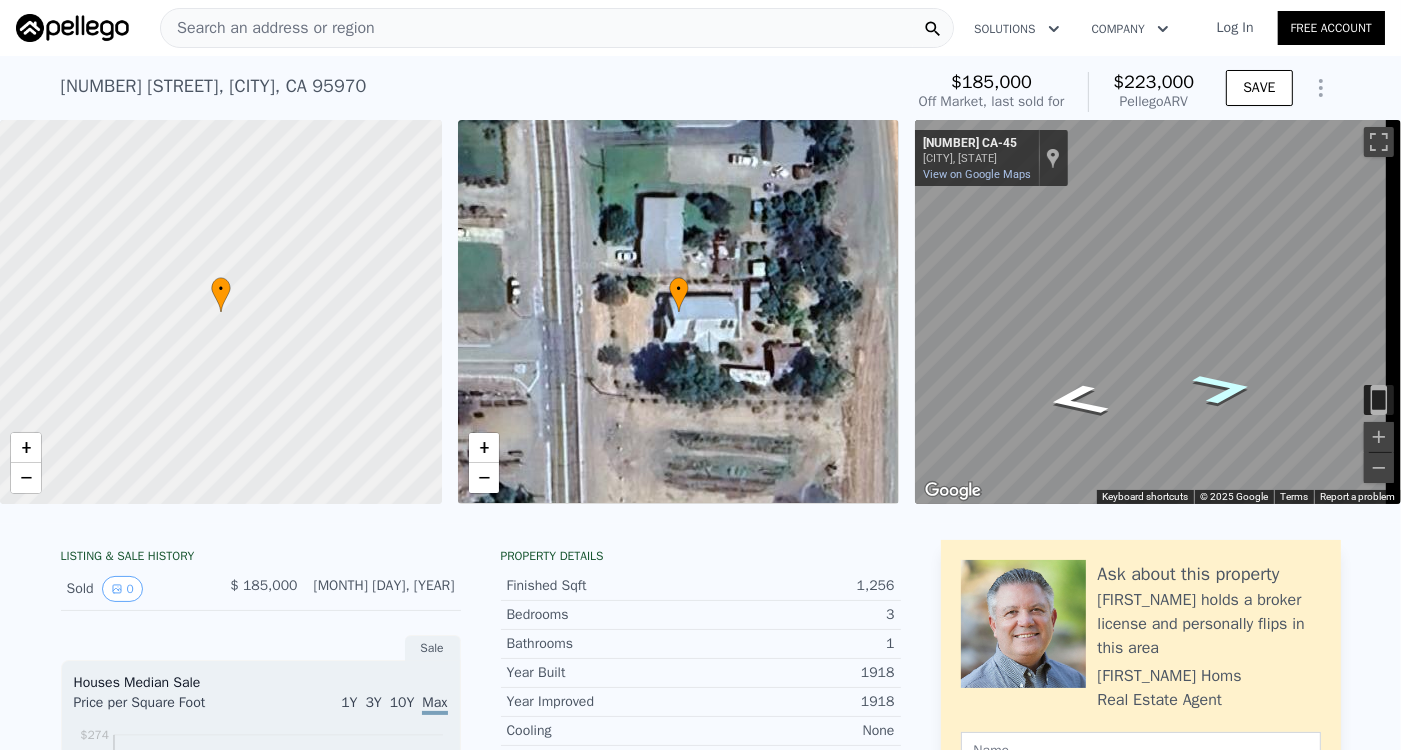 click at bounding box center (1158, 312) 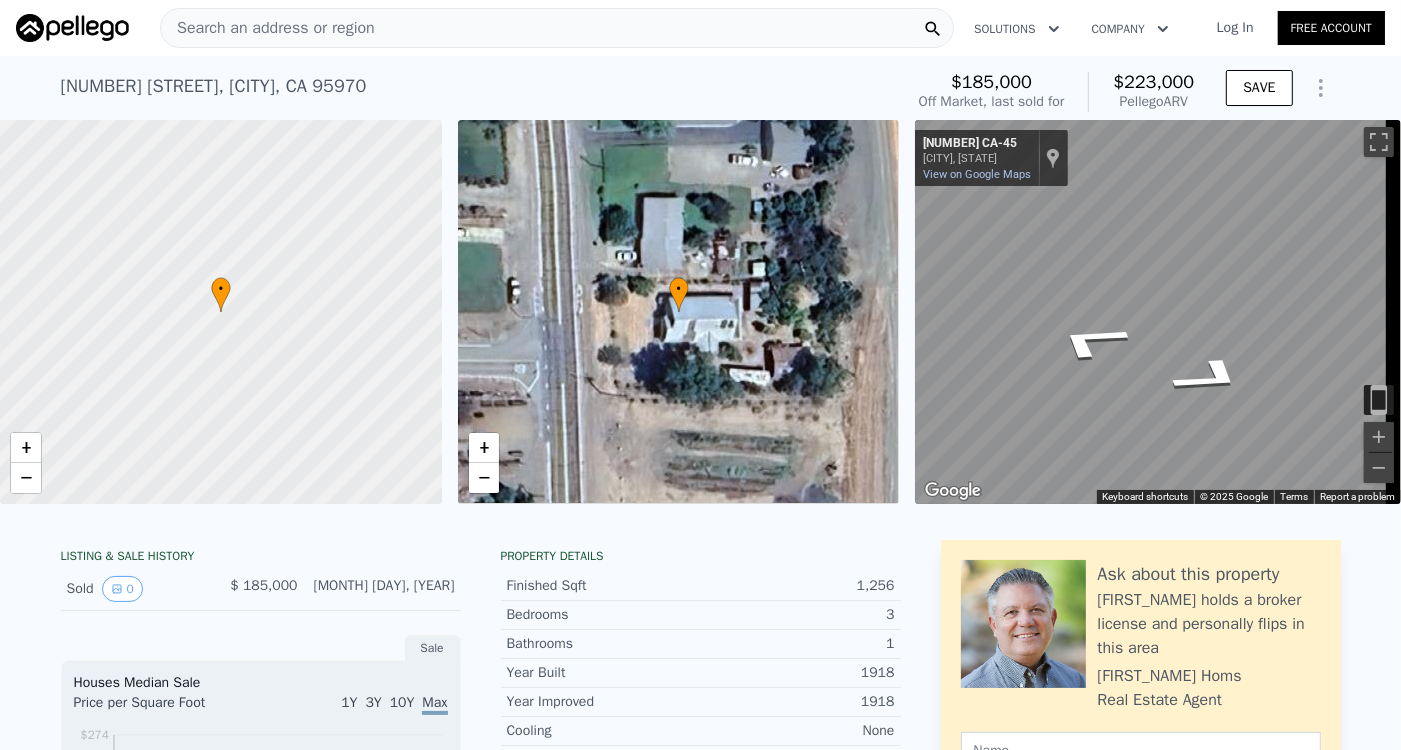 click on "[NUMBER] [STREET] ,   [CITY] ,   [STATE]   [ZIP] Sold [DATE] for  $[PRICE]k (~ARV  $[PRICE]k ) $[PRICE] Off Market, last sold for $[PRICE] [LAST_NAME]  ARV SAVE
•
+ −
•
+ −                 ← Move left → Move right ↑ Move up ↓ Move down + Zoom in - Zoom out             [NUMBER] [STATE_HIGHWAY]   [CITY], [STATE]       [NUMBER] [STATE_HIGHWAY]            View on Google Maps        Custom Imagery                 This image is no longer available Keyboard shortcuts Map Data © 2025 Google © 2025 Google Terms Report a problem   LISTING & SALE HISTORY Sold 0 $ [PRICE] [DATE] Sale Houses Median Sale Price per Square Foot 1Y 3Y 10Y Max 2002 2005 2007 2009 2011 2013 2015 2018 2020 2022 2024 $57 $82 $107 $132 $157 $182 $207 $232 $274 [COUNTY] Sale Loan history from public records No records available. Estimated Equity 100% equity $[PRICE] Value" at bounding box center (700, 375) 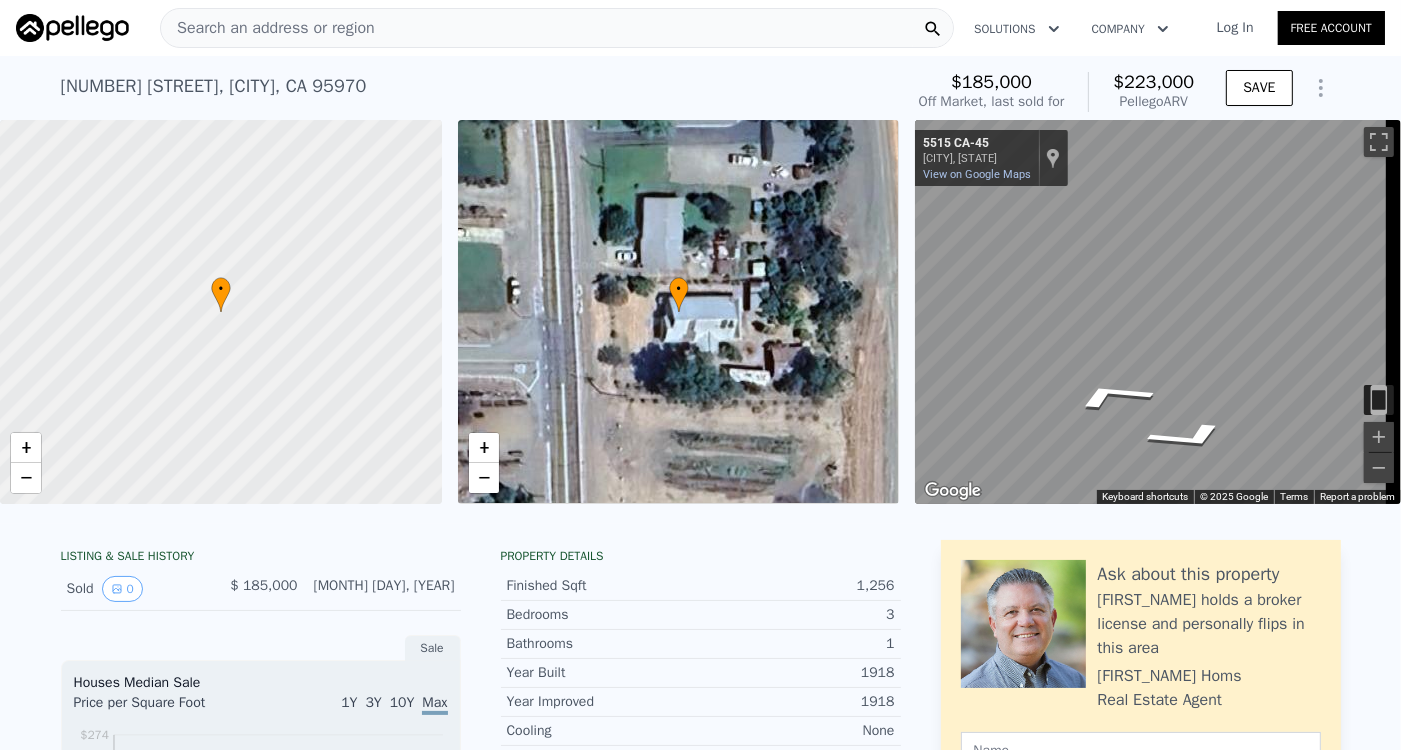 click on "← Move left → Move right ↑ Move up ↓ Move down + Zoom in - Zoom out             [NUMBER] [STATE_HIGHWAY]   [CITY], [STATE]       [NUMBER] [STATE_HIGHWAY]            View on Google Maps        Custom Imagery                 This image is no longer available Keyboard shortcuts Map Data © 2025 Google © 2025 Google Terms Report a problem" at bounding box center [700, 312] 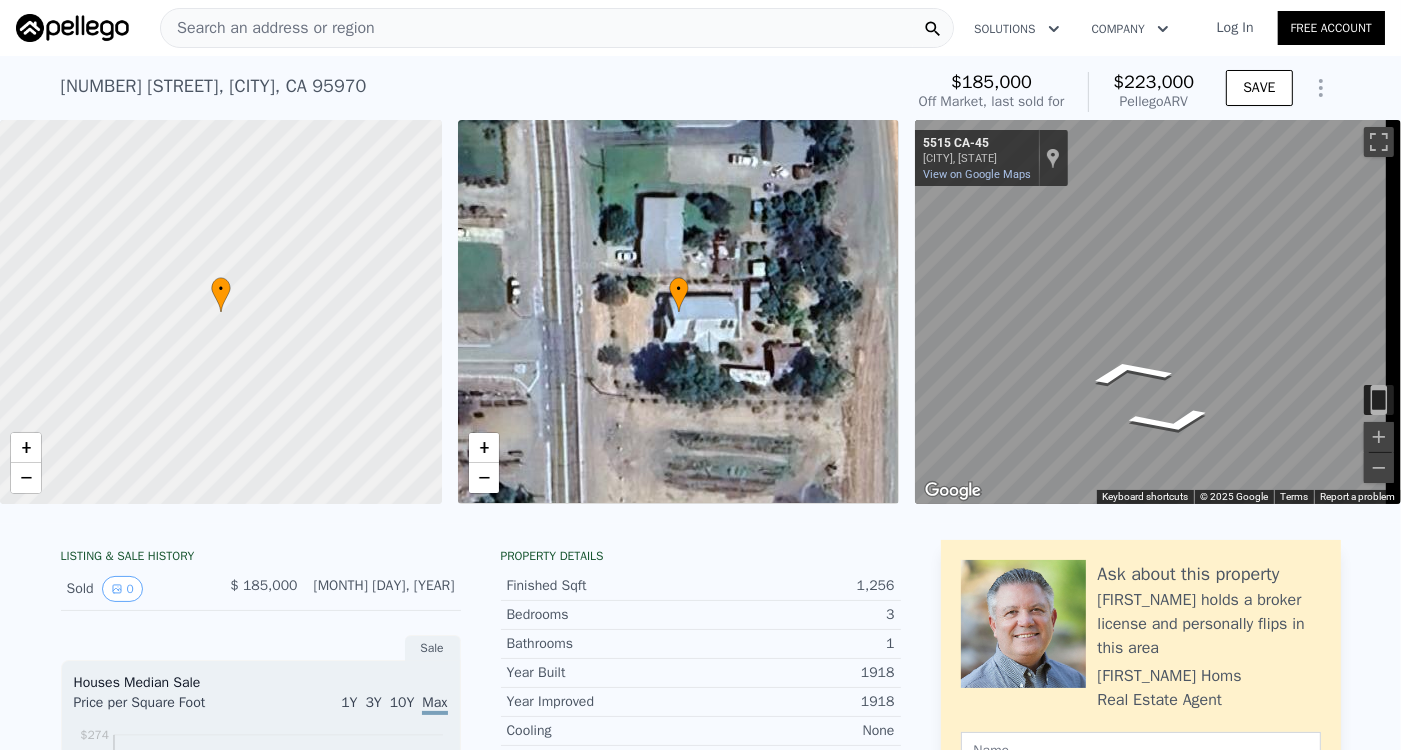 click on "[NUMBER] [STREET] ,   [CITY] ,   [STATE]   [ZIP] Sold [DATE] for  $[PRICE]k (~ARV  $[PRICE]k ) $[PRICE] Off Market, last sold for $[PRICE] [LAST_NAME]  ARV SAVE
•
+ −
•
+ −                 ← Move left → Move right ↑ Move up ↓ Move down + Zoom in - Zoom out             [NUMBER] [STATE_HIGHWAY]   [CITY], [STATE]       [NUMBER] [STATE_HIGHWAY]            View on Google Maps        Custom Imagery                 This image is no longer available Keyboard shortcuts Map Data © 2025 Google © 2025 Google Terms Report a problem   LISTING & SALE HISTORY Sold 0 $ [PRICE] [DATE] Sale Houses Median Sale Price per Square Foot 1Y 3Y 10Y Max 2002 2005 2007 2009 2011 2013 2015 2018 2020 2022 2024 $57 $82 $107 $132 $157 $182 $207 $232 $274 [COUNTY] Sale Loan history from public records No records available. Estimated Equity 100% equity $[PRICE] Value 3 1" at bounding box center [700, 375] 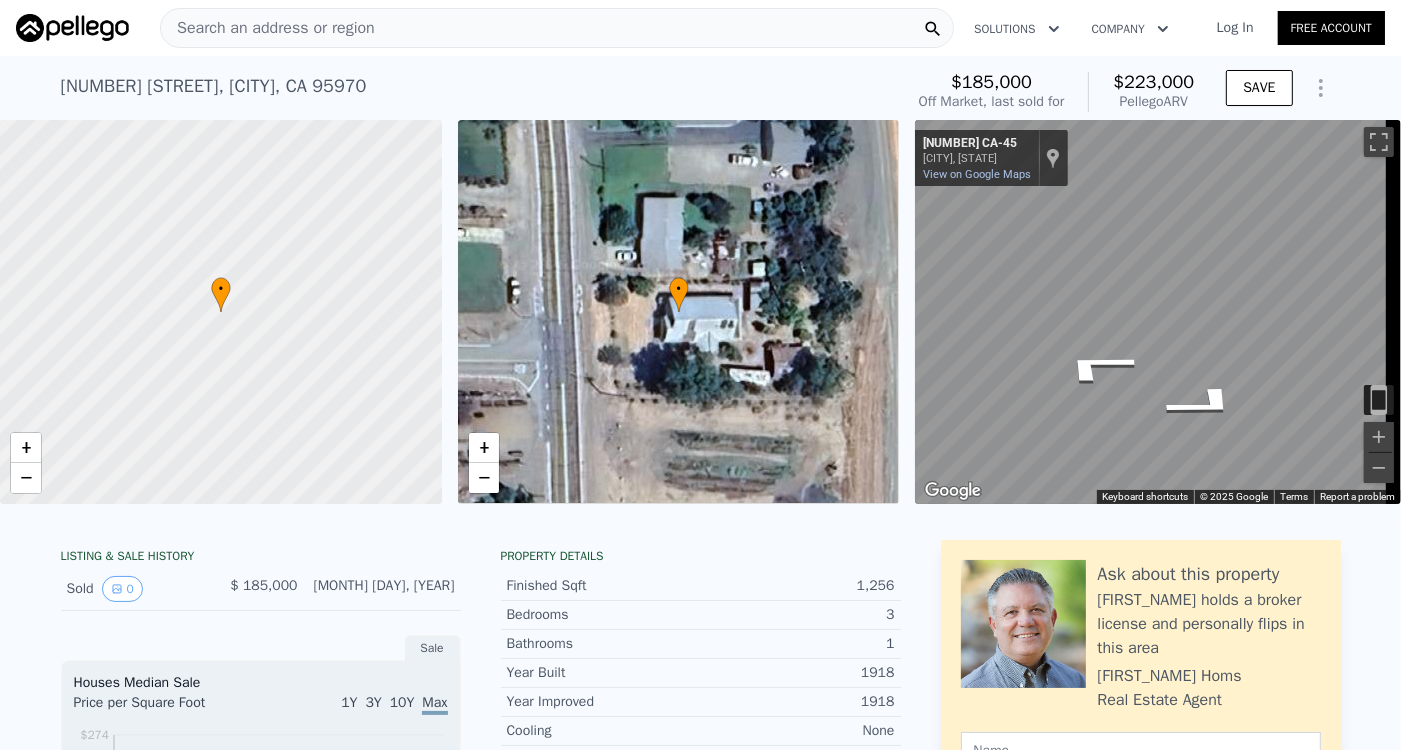 click on "← Move left → Move right ↑ Move up ↓ Move down + Zoom in - Zoom out             [NUMBER] [STATE_HIGHWAY]   [CITY], [STATE]       [NUMBER] [STATE_HIGHWAY]            View on Google Maps        Custom Imagery                 This image is no longer available Keyboard shortcuts Map Data © 2025 Google © 2025 Google Terms Report a problem" at bounding box center [1158, 312] 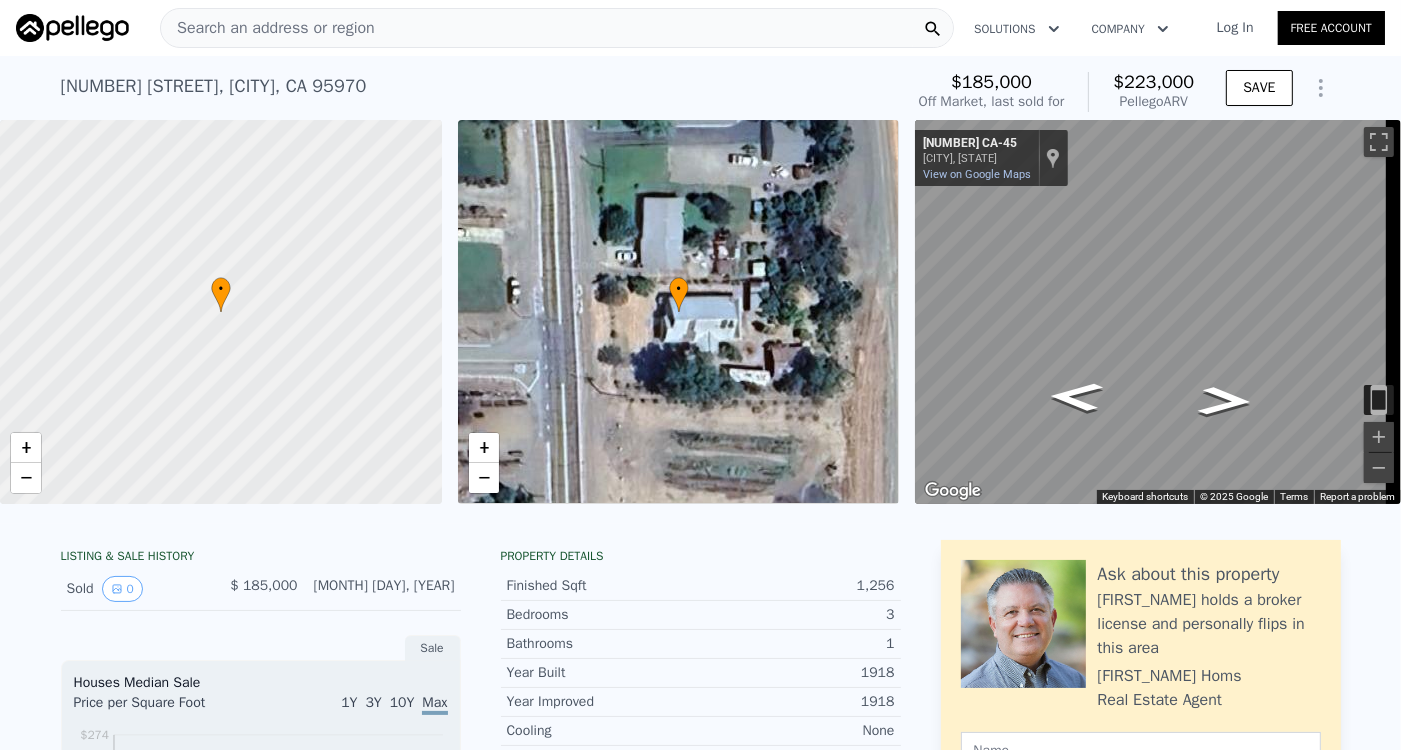 click on "[NUMBER] [STREET] ,   [CITY] ,   [STATE]   [ZIP] Sold [DATE] for  $[PRICE]k (~ARV  $[PRICE]k ) $[PRICE] Off Market, last sold for $[PRICE] [LAST_NAME]  ARV SAVE
•
+ −
•
+ −                 ← Move left → Move right ↑ Move up ↓ Move down + Zoom in - Zoom out             [NUMBER] [STATE_HIGHWAY]   [CITY], [STATE]       [NUMBER] [STATE_HIGHWAY]            View on Google Maps        Custom Imagery                 This image is no longer available Keyboard shortcuts Map Data © 2025 Google © 2025 Google Terms Report a problem   LISTING & SALE HISTORY Sold 0 $ [PRICE] [DATE] Sale Houses Median Sale Price per Square Foot 1Y 3Y 10Y Max 2002 2005 2007 2009 2011 2013 2015 2018 2020 2022 2024 $57 $82 $107 $132 $157 $182 $207 $232 $274 [COUNTY] Sale Loan history from public records No records available. Estimated Equity 100% equity $[PRICE] Value 3 1" at bounding box center (700, 375) 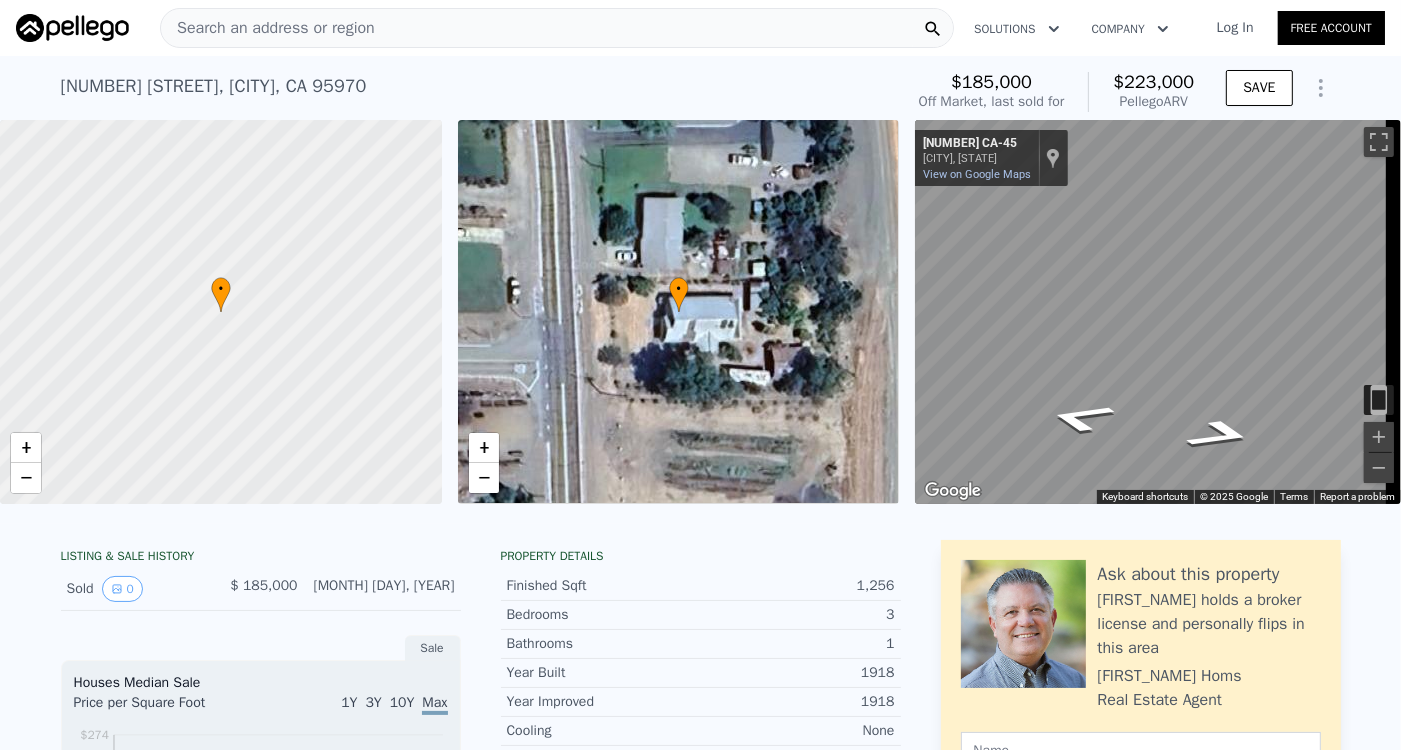 click on "[NUMBER] [STREET] ,   [CITY] ,   [STATE]   [ZIP] Sold [DATE] for  $[PRICE]k (~ARV  $[PRICE]k ) $[PRICE] Off Market, last sold for $[PRICE] [LAST_NAME]  ARV SAVE
•
+ −
•
+ −                 ← Move left → Move right ↑ Move up ↓ Move down + Zoom in - Zoom out             [NUMBER] [STATE_HIGHWAY]   [CITY], [STATE]       [NUMBER] [STATE_HIGHWAY]            View on Google Maps        Custom Imagery                 This image is no longer available Keyboard shortcuts Map Data © 2025 Google © 2025 Google Terms Report a problem   LISTING & SALE HISTORY Sold 0 $ [PRICE] [DATE] Sale Houses Median Sale Price per Square Foot 1Y 3Y 10Y Max 2002 2005 2007 2009 2011 2013 2015 2018 2020 2022 2024 $57 $82 $107 $132 $157 $182 $207 $232 $274 [COUNTY] Sale Loan history from public records No records available. Estimated Equity 100% equity $[PRICE] Value 3 1" at bounding box center (700, 375) 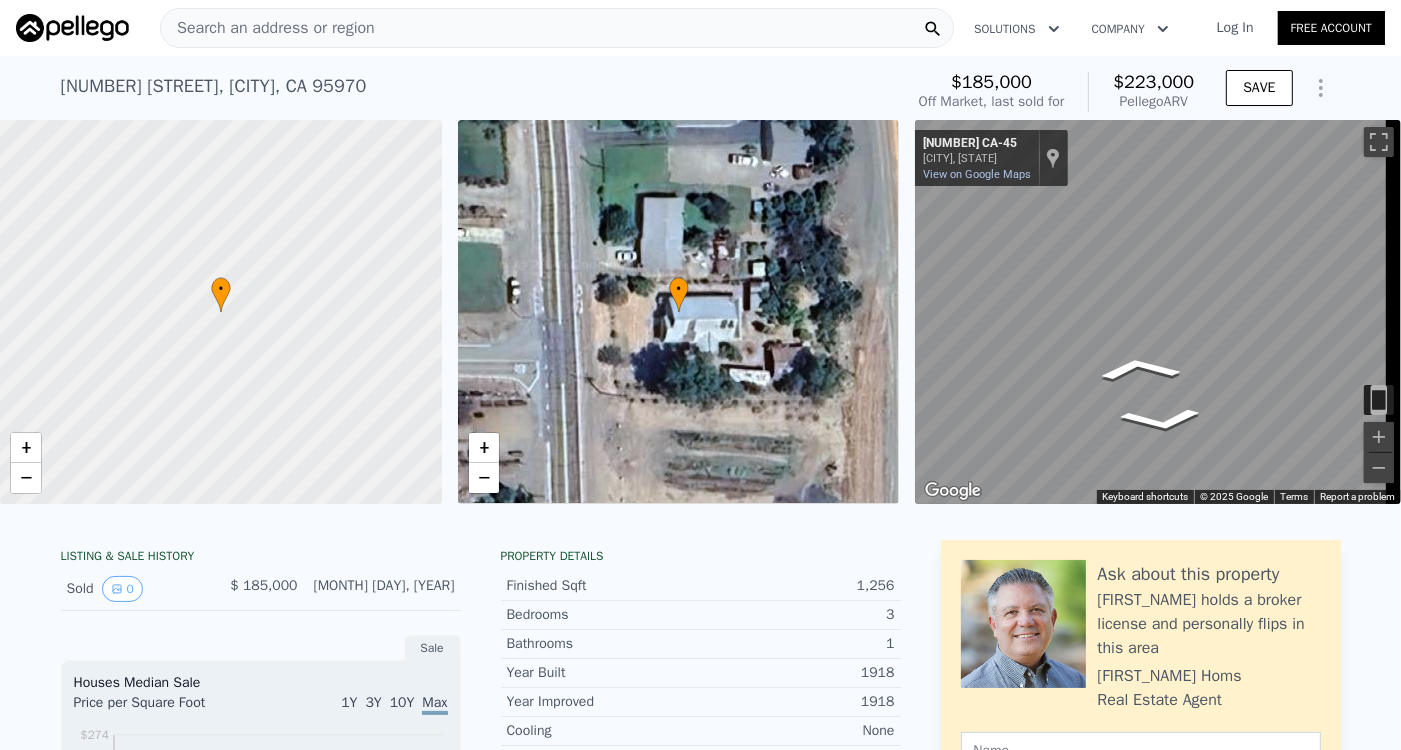click on "[NUMBER] [STREET] ,   [CITY] ,   [STATE]   [ZIP] Sold [DATE] for  $[PRICE]k (~ARV  $[PRICE]k ) $[PRICE] Off Market, last sold for $[PRICE] [LAST_NAME]  ARV SAVE
•
+ −
•
+ −                 ← Move left → Move right ↑ Move up ↓ Move down + Zoom in - Zoom out             [NUMBER] [STATE_HIGHWAY]   [CITY], [STATE]       [NUMBER] [STATE_HIGHWAY]            View on Google Maps        Custom Imagery                 This image is no longer available Keyboard shortcuts Map Data © 2025 Google © 2025 Google Terms Report a problem   LISTING & SALE HISTORY Sold 0 $ [PRICE] [DATE] Sale Houses Median Sale Price per Square Foot 1Y 3Y 10Y Max 2002 2005 2007 2009 2011 2013 2015 2018 2020 2022 2024 $57 $82 $107 $132 $157 $182 $207 $232 $274 [COUNTY] Sale Loan history from public records No records available. Estimated Equity 100% equity $[PRICE] Value 3 1" at bounding box center [700, 375] 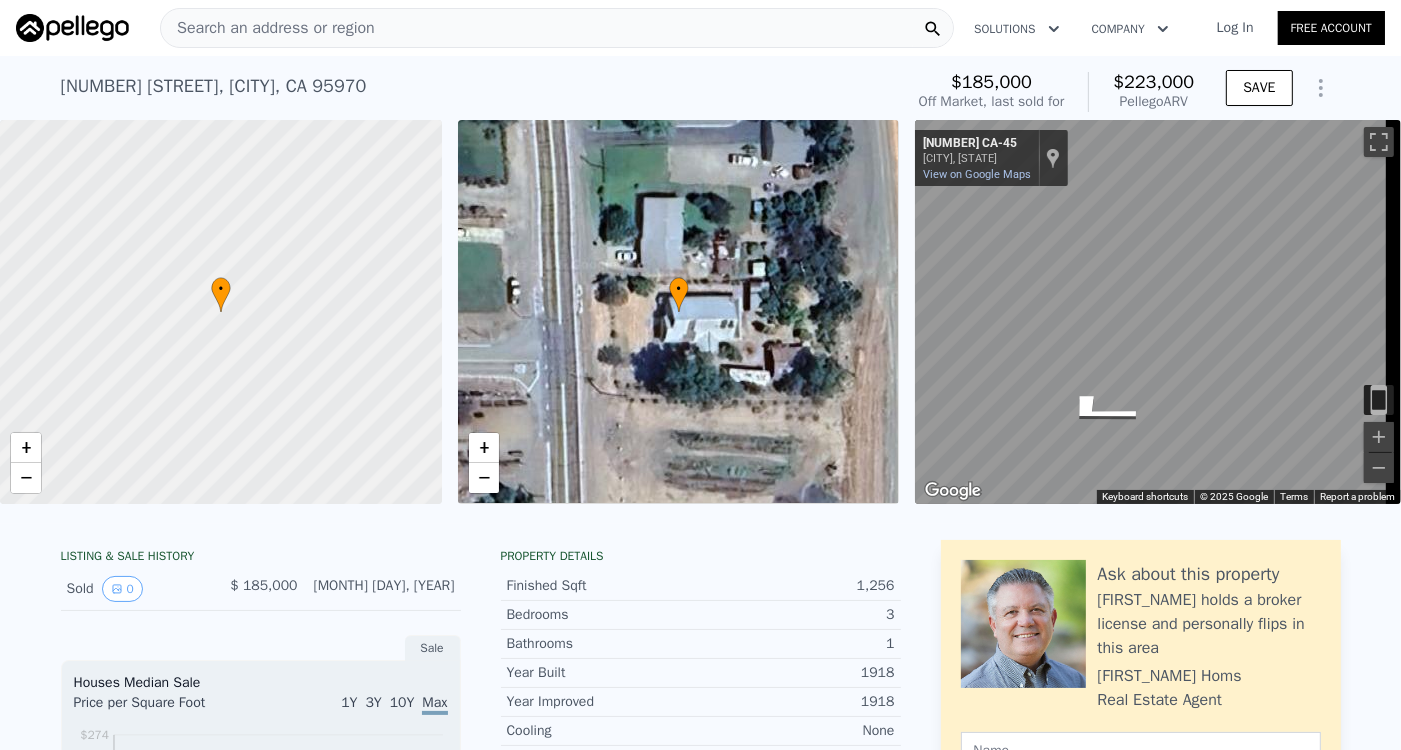 click on "[NUMBER] [STREET] ,   [CITY] ,   [STATE]   [ZIP] Sold [DATE] for  $[PRICE]k (~ARV  $[PRICE]k ) $[PRICE] Off Market, last sold for $[PRICE] [LAST_NAME]  ARV SAVE
•
+ −
•
+ −                 ← Move left → Move right ↑ Move up ↓ Move down + Zoom in - Zoom out             [NUMBER] [STATE_HIGHWAY]   [CITY], [STATE]       [NUMBER] [STATE_HIGHWAY]            View on Google Maps        Custom Imagery                 This image is no longer available Keyboard shortcuts Map Data © 2025 Google © 2025 Google Terms Report a problem   LISTING & SALE HISTORY Sold 0 $ [PRICE] [DATE] Sale Houses Median Sale Price per Square Foot 1Y 3Y 10Y Max 2002 2005 2007 2009 2011 2013 2015 2018 2020 2022 2024 $57 $82 $107 $132 $157 $182 $207 $232 $274 [COUNTY] Sale Loan history from public records No records available. Estimated Equity 100% equity $[PRICE] Value 3 1" at bounding box center (700, 375) 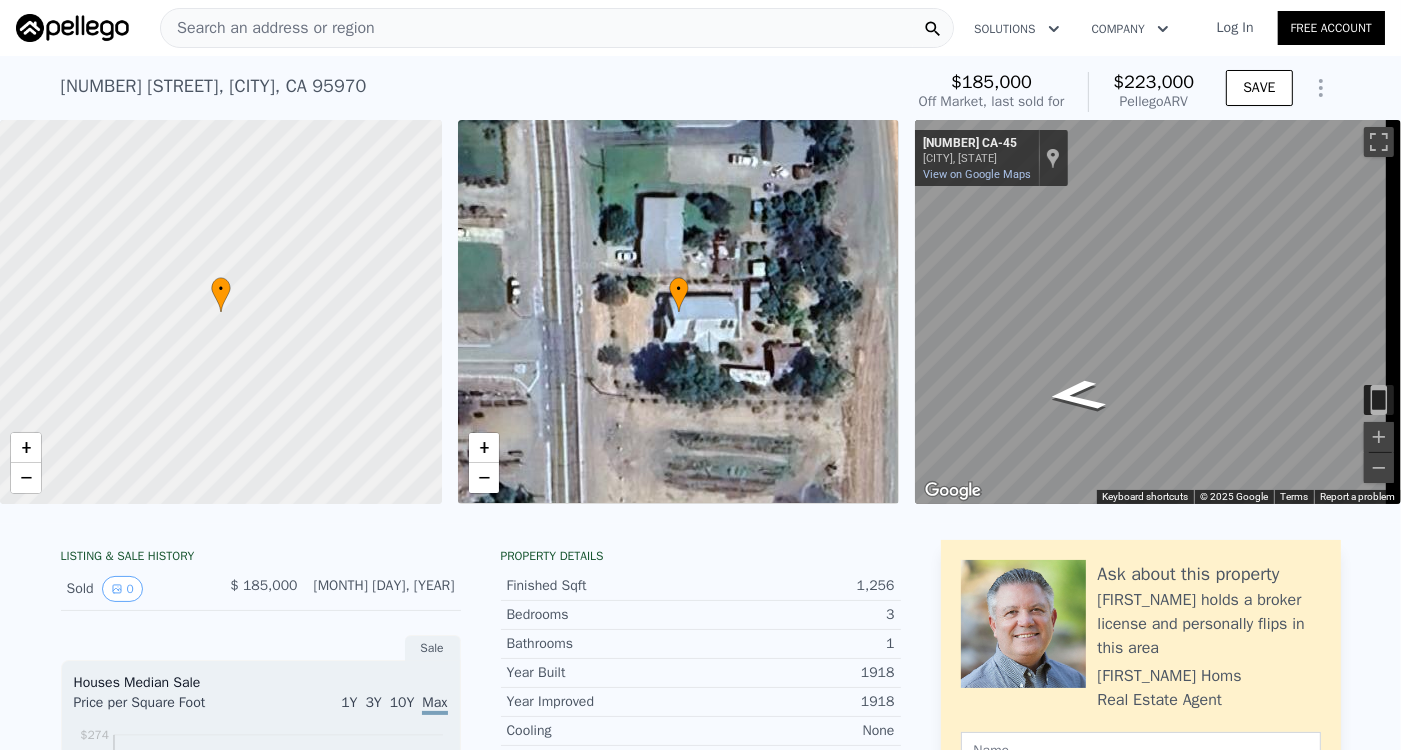 click on "[NUMBER] [STREET] ,   [CITY] ,   [STATE]   [ZIP] Sold [DATE] for  $[PRICE]k (~ARV  $[PRICE]k ) $[PRICE] Off Market, last sold for $[PRICE] [LAST_NAME]  ARV SAVE
•
+ −
•
+ −                 ← Move left → Move right ↑ Move up ↓ Move down + Zoom in - Zoom out             [NUMBER] [STATE_HIGHWAY]   [CITY], [STATE]       [NUMBER] [STATE_HIGHWAY]            View on Google Maps        Custom Imagery                 This image is no longer available Keyboard shortcuts Map Data © 2025 Google © 2025 Google Terms Report a problem   LISTING & SALE HISTORY Sold 0 $ [PRICE] [DATE] Sale Houses Median Sale Price per Square Foot 1Y 3Y 10Y Max 2002 2005 2007 2009 2011 2013 2015 2018 2020 2022 2024 $57 $82 $107 $132 $157 $182 $207 $232 $274 [COUNTY] Sale Loan history from public records No records available. Estimated Equity 100% equity $[PRICE] Value 3 1" at bounding box center [700, 375] 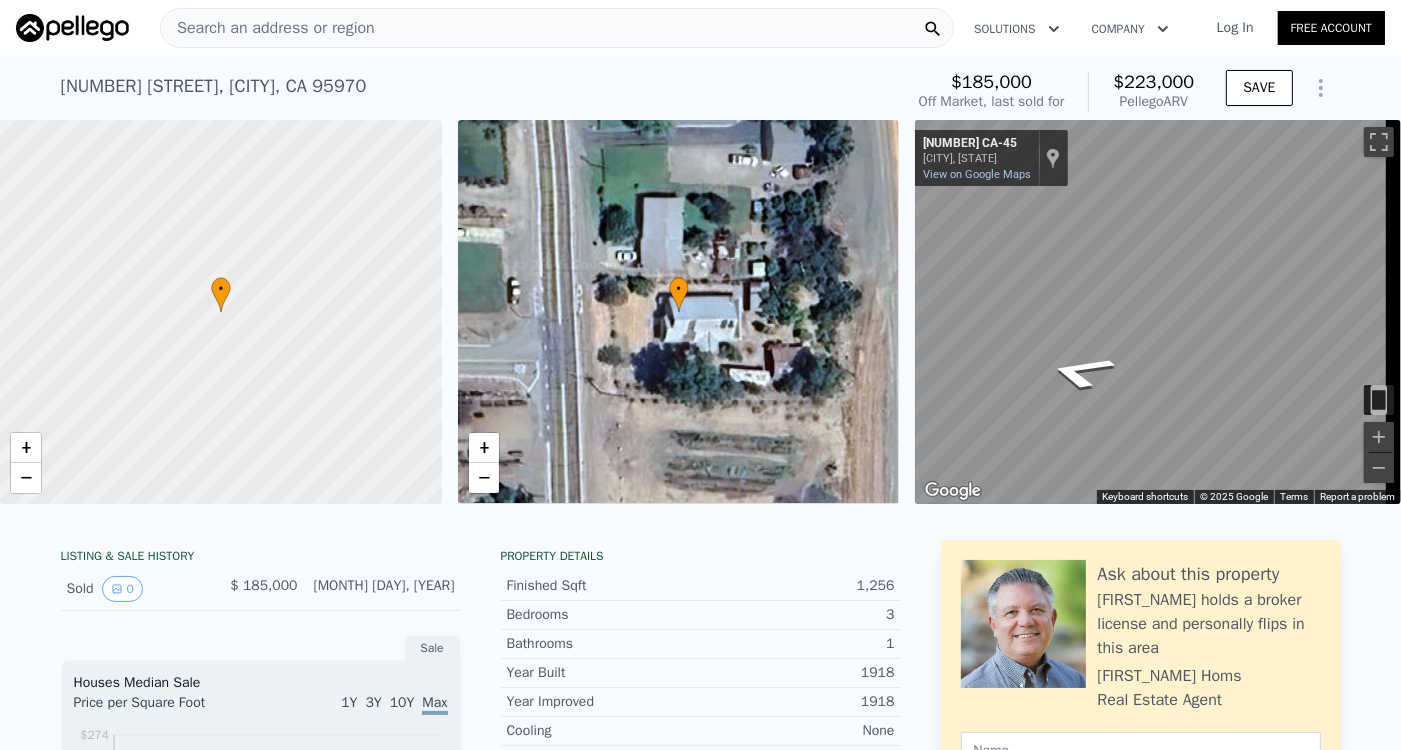 click on "[NUMBER] [STREET] ,   [CITY] ,   [STATE]   [ZIP] Sold [DATE] for  $[PRICE]k (~ARV  $[PRICE]k ) $[PRICE] Off Market, last sold for $[PRICE] [LAST_NAME]  ARV SAVE
•
+ −
•
+ −                 ← Move left → Move right ↑ Move up ↓ Move down + Zoom in - Zoom out             [NUMBER] [STATE_HIGHWAY]   [CITY], [STATE]       [NUMBER] [STATE_HIGHWAY]            View on Google Maps        Custom Imagery                 This image is no longer available Keyboard shortcuts Map Data © 2025 Google © 2025 Google Terms Report a problem   LISTING & SALE HISTORY Sold 0 $ [PRICE] [DATE] Sale Houses Median Sale Price per Square Foot 1Y 3Y 10Y Max 2002 2005 2007 2009 2011 2013 2015 2018 2020 2022 2024 $57 $82 $107 $132 $157 $182 $207 $232 $274 [COUNTY] Sale Loan history from public records No records available. Estimated Equity 100% equity $[PRICE] Value 3 1" at bounding box center [700, 375] 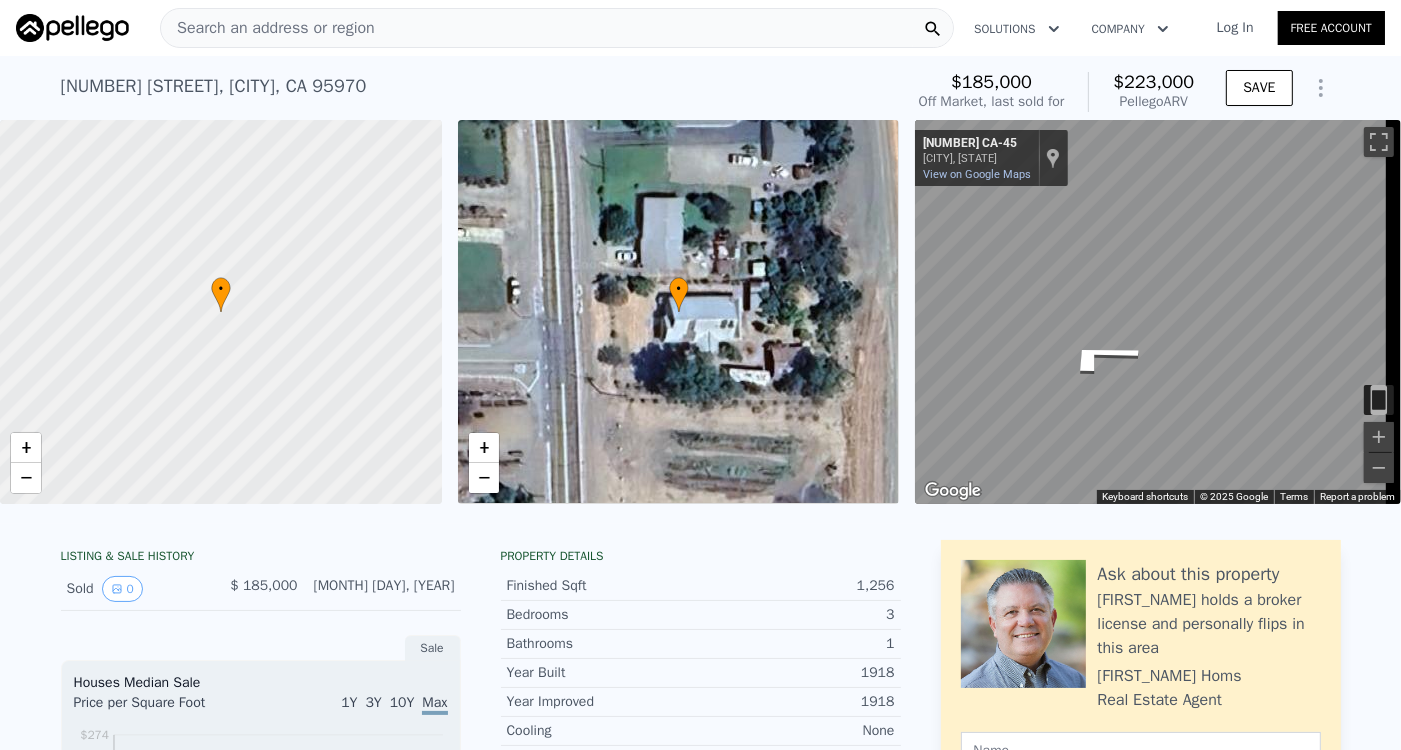 click on "[NUMBER] [STREET] ,   [CITY] ,   [STATE]   [ZIP] Sold [DATE] for  $[PRICE]k (~ARV  $[PRICE]k ) $[PRICE] Off Market, last sold for $[PRICE] [LAST_NAME]  ARV SAVE
•
+ −
•
+ −                 ← Move left → Move right ↑ Move up ↓ Move down + Zoom in - Zoom out             [NUMBER] [STATE_HIGHWAY]   [CITY], [STATE]       [NUMBER] [STATE_HIGHWAY]            View on Google Maps        Custom Imagery                 This image is no longer available Keyboard shortcuts Map Data © 2025 Google © 2025 Google Terms Report a problem   LISTING & SALE HISTORY Sold 0 $ [PRICE] [DATE] Sale Houses Median Sale Price per Square Foot 1Y 3Y 10Y Max 2002 2005 2007 2009 2011 2013 2015 2018 2020 2022 2024 $57 $82 $107 $132 $157 $182 $207 $232 $274 [COUNTY] Sale Loan history from public records No records available. Estimated Equity 100% equity $[PRICE] Value 3 1" at bounding box center [700, 375] 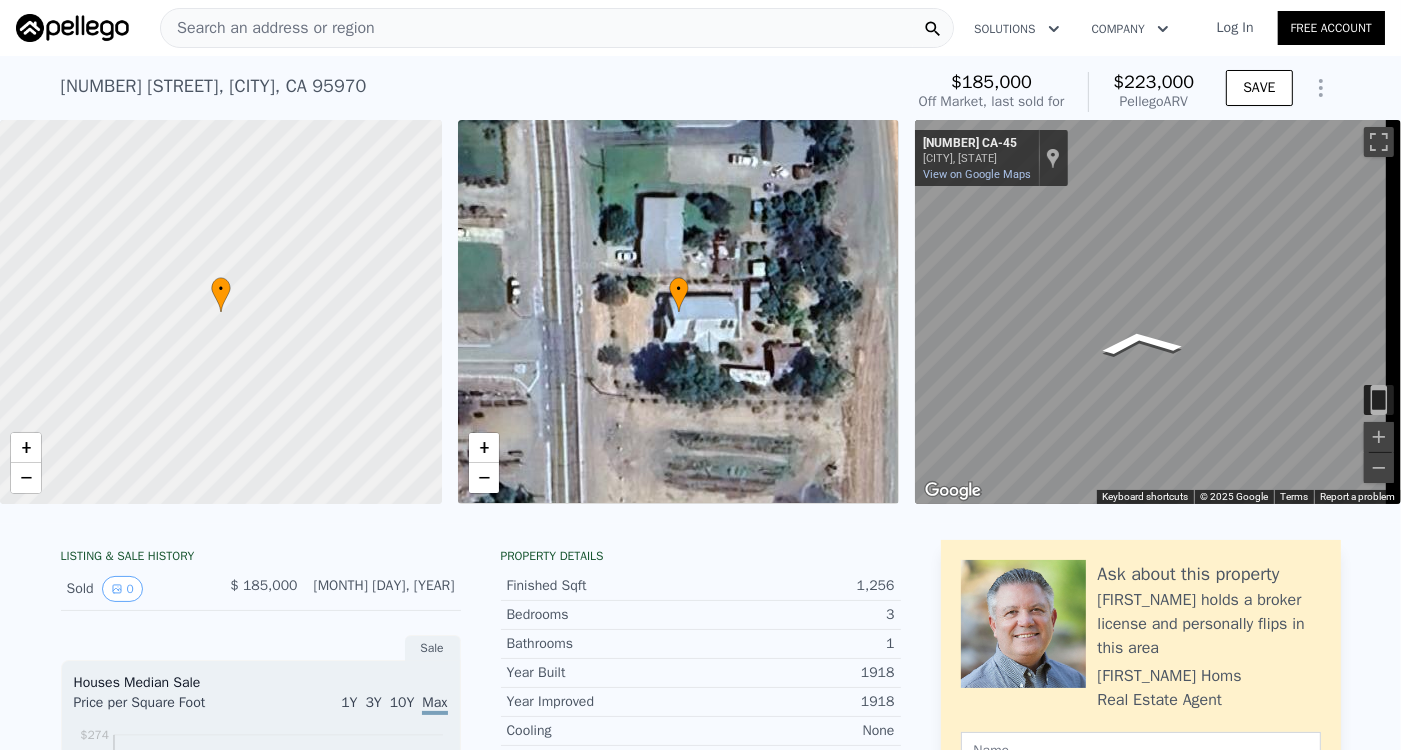 click on "1918" at bounding box center [798, 702] 